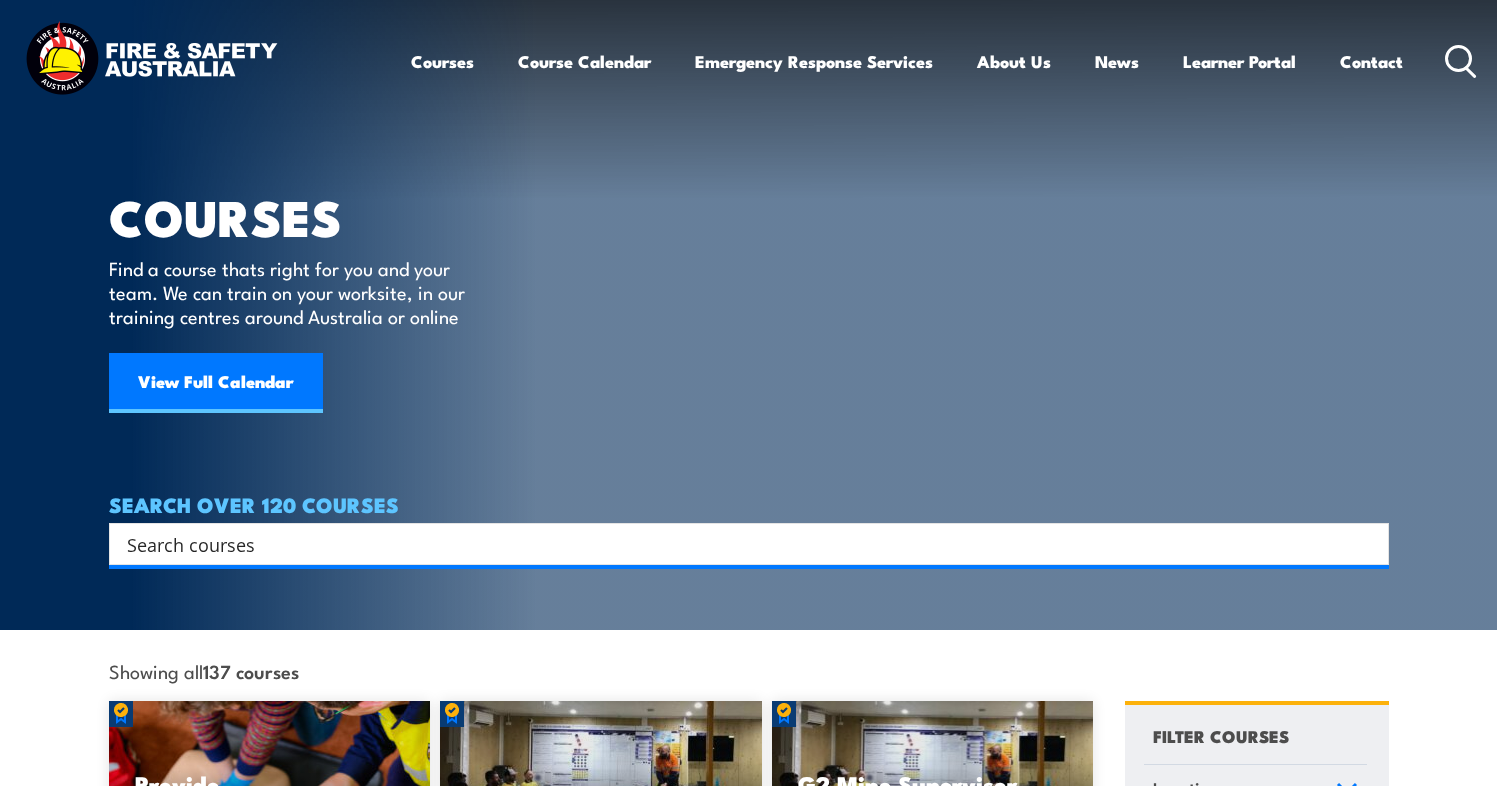 scroll, scrollTop: 0, scrollLeft: 0, axis: both 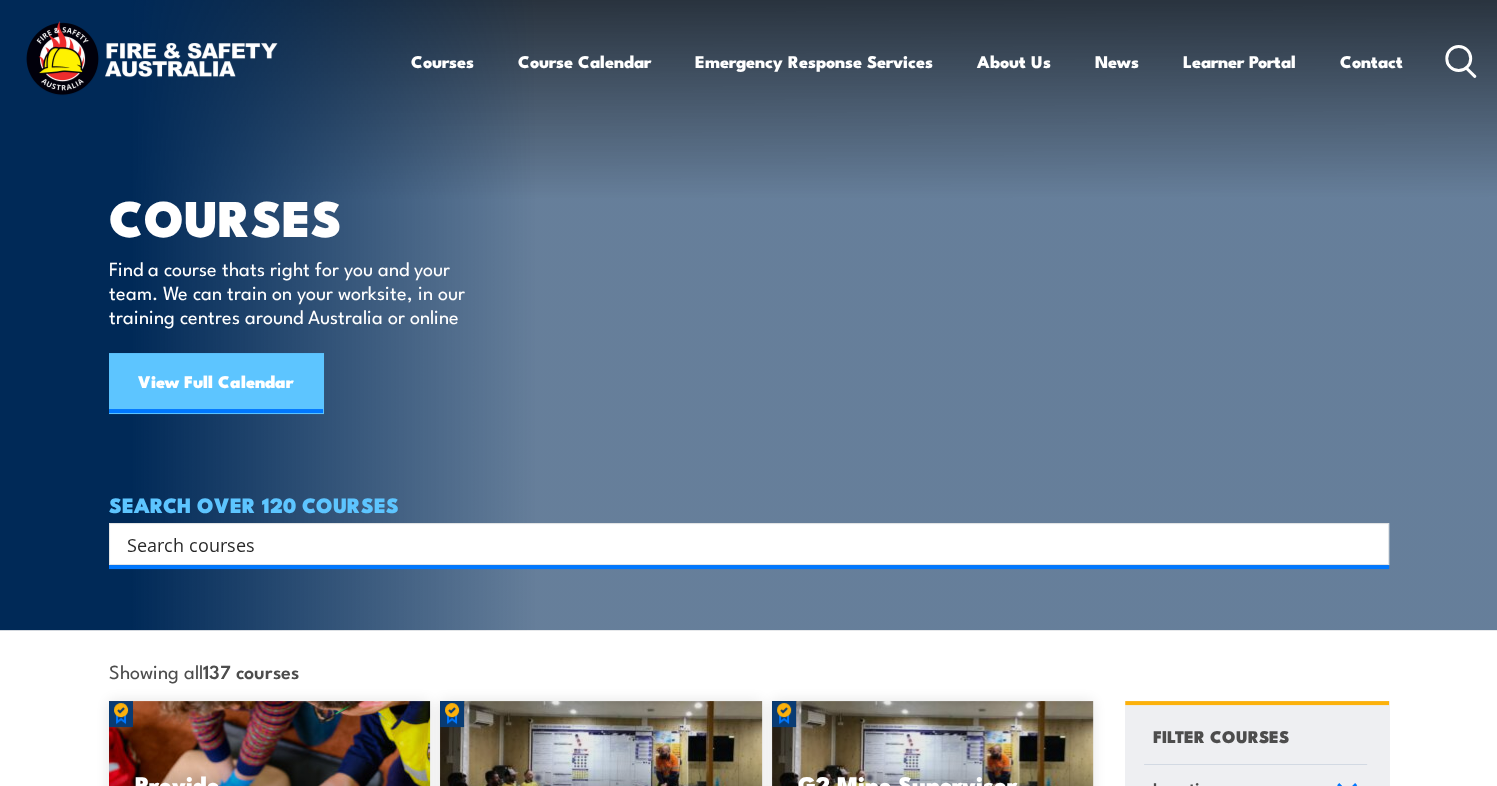 click on "View Full Calendar" at bounding box center (216, 383) 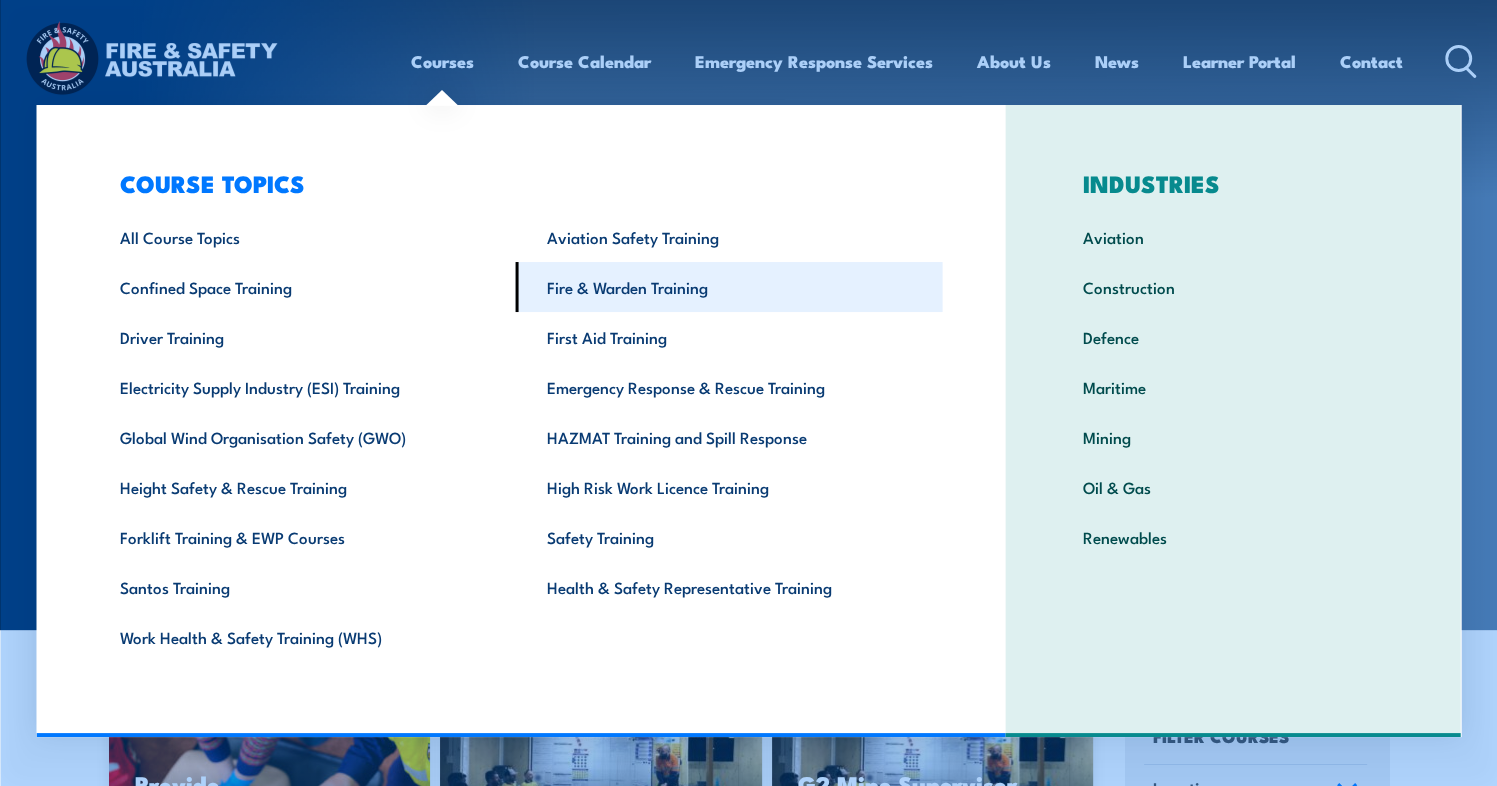 click on "Fire & Warden Training" at bounding box center [729, 287] 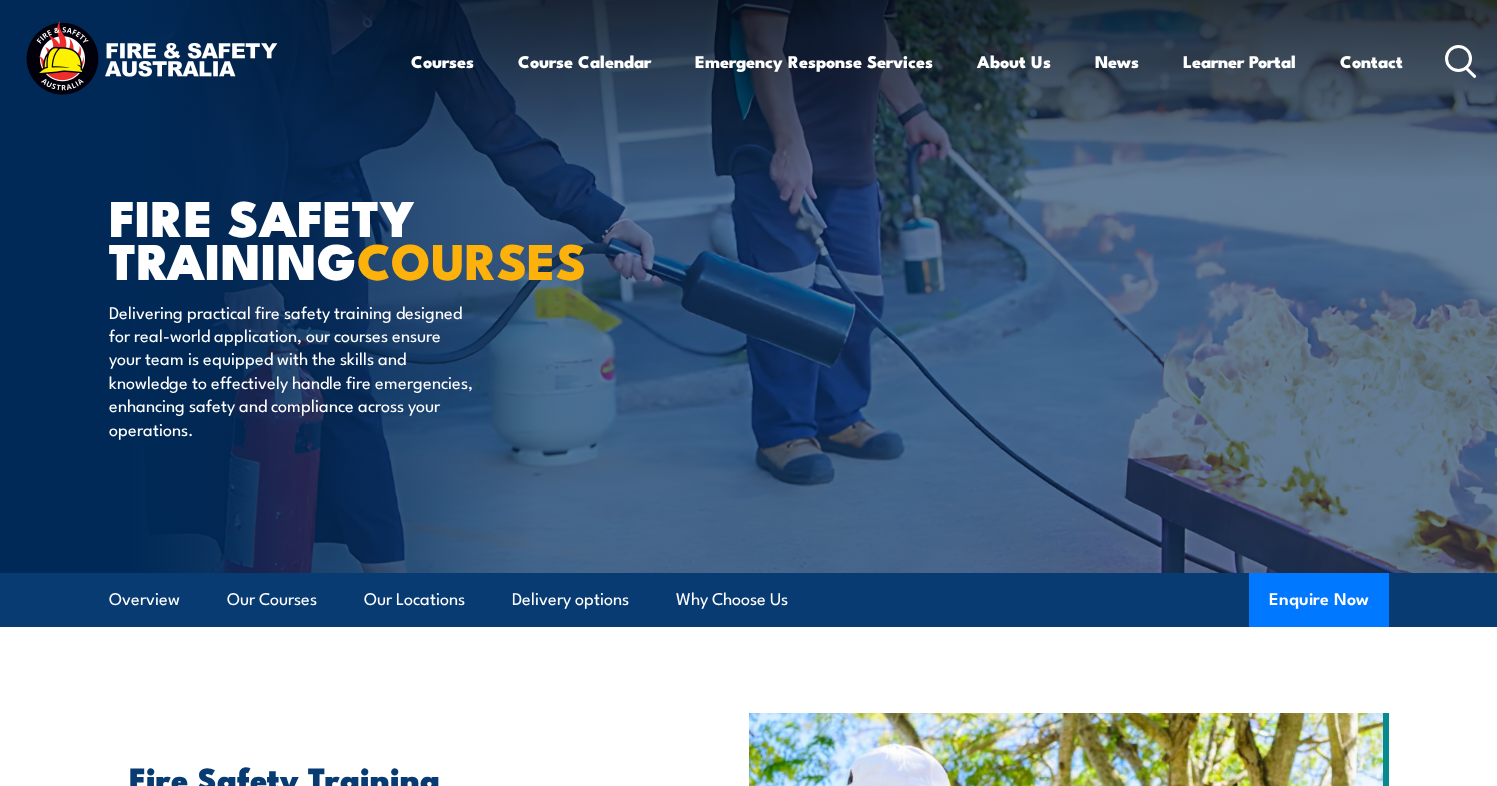 scroll, scrollTop: 0, scrollLeft: 0, axis: both 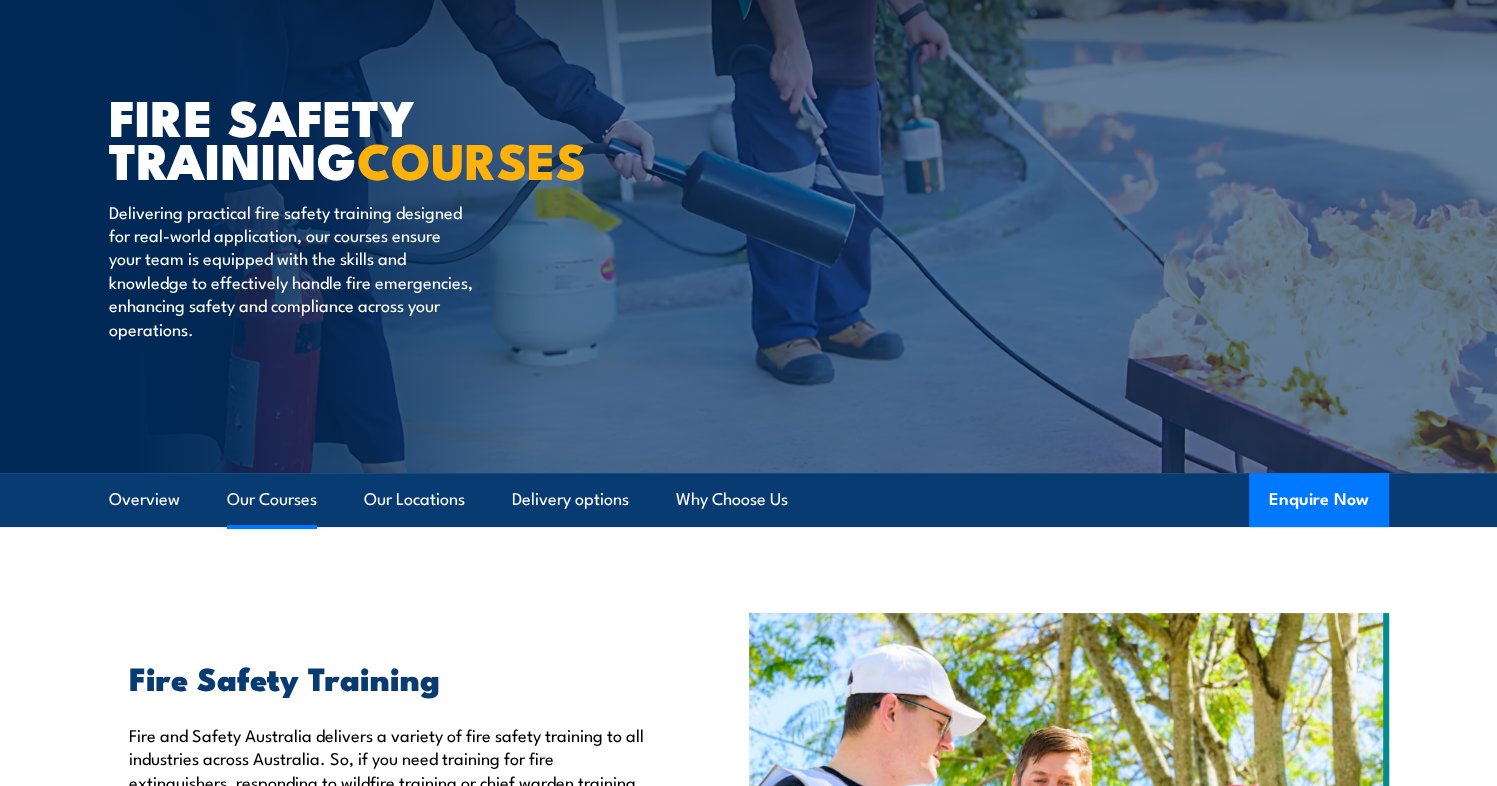click on "Our Courses" at bounding box center [272, 499] 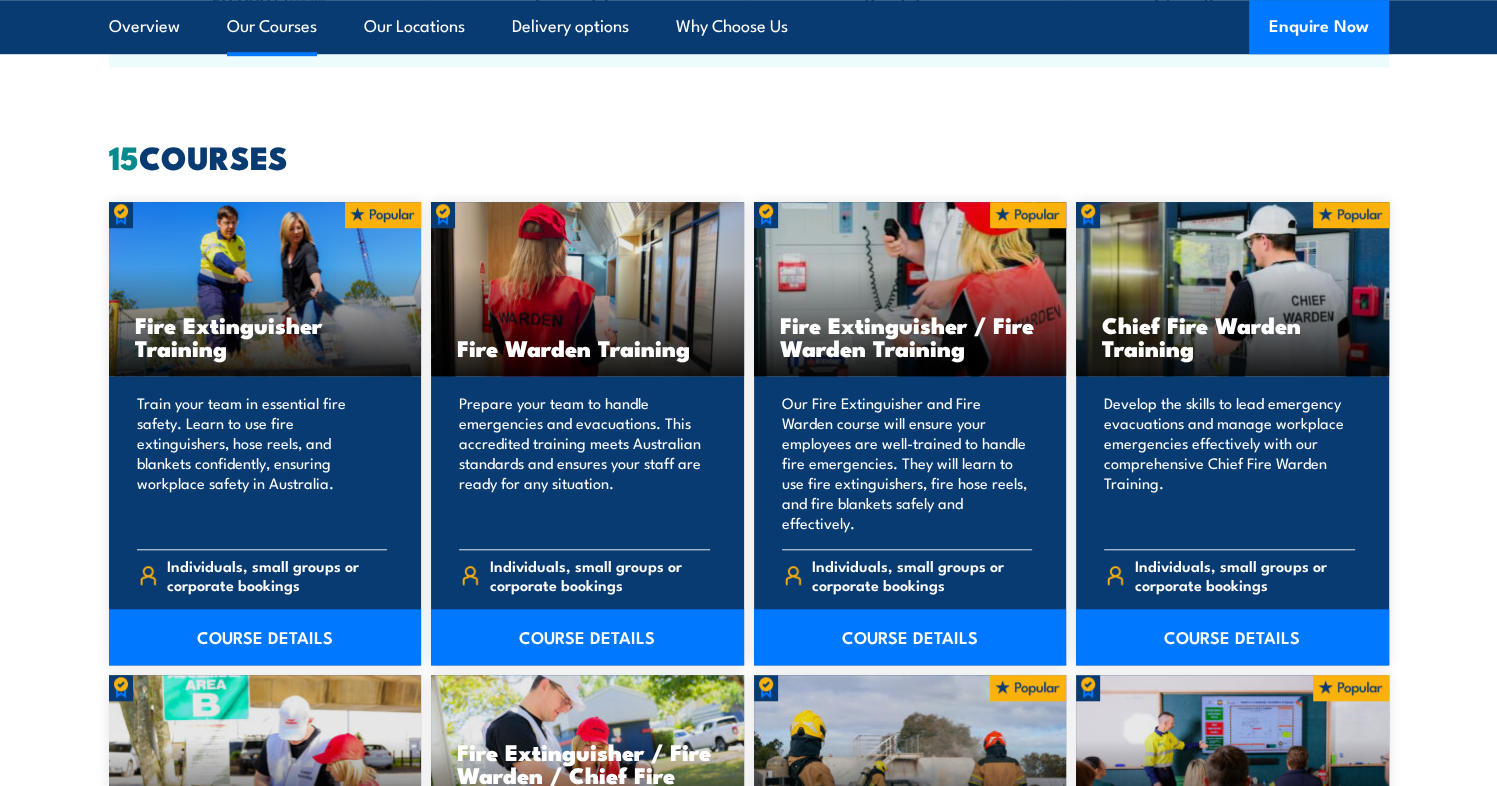 scroll, scrollTop: 1516, scrollLeft: 0, axis: vertical 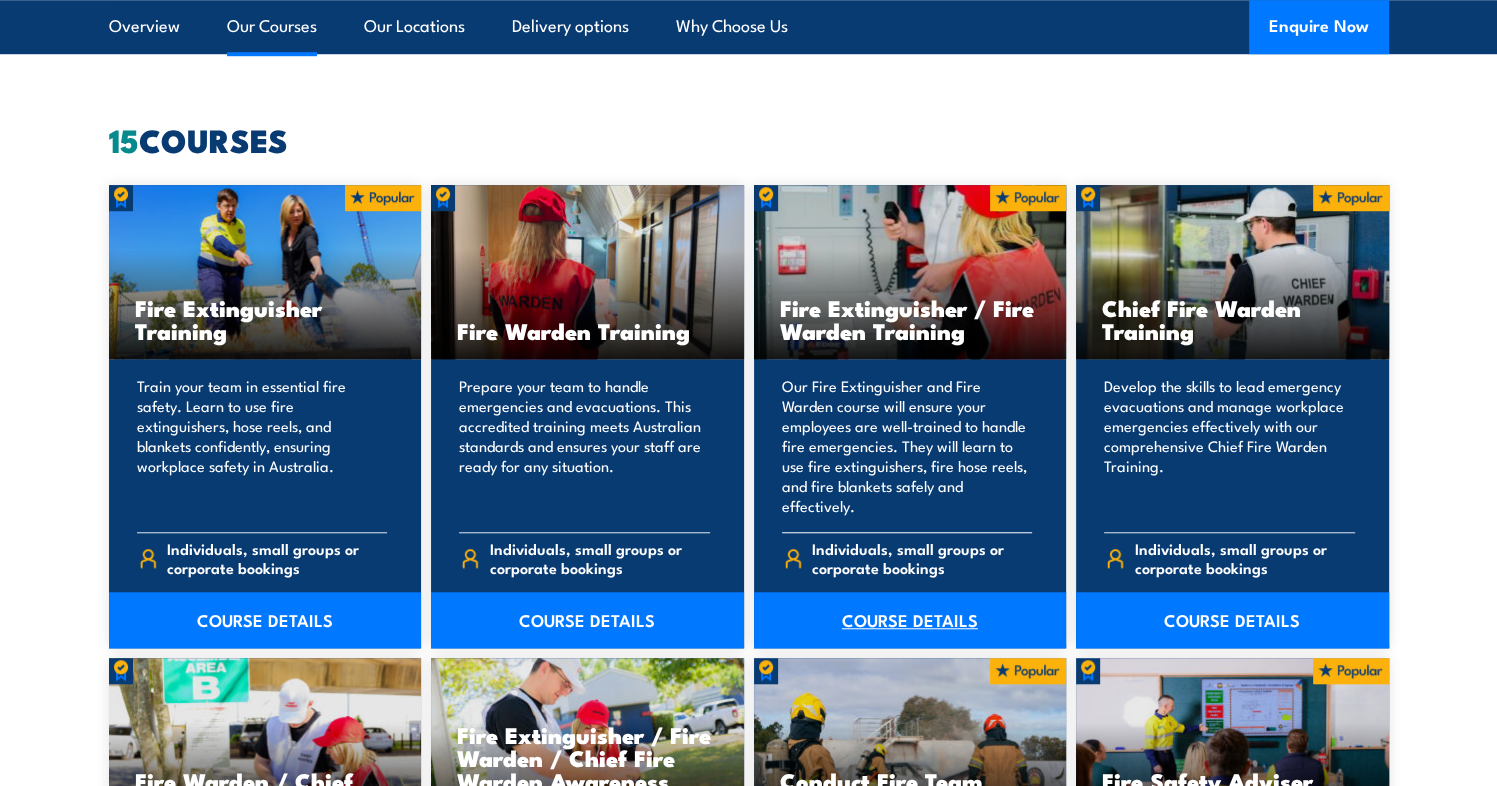 click on "COURSE DETAILS" at bounding box center [910, 620] 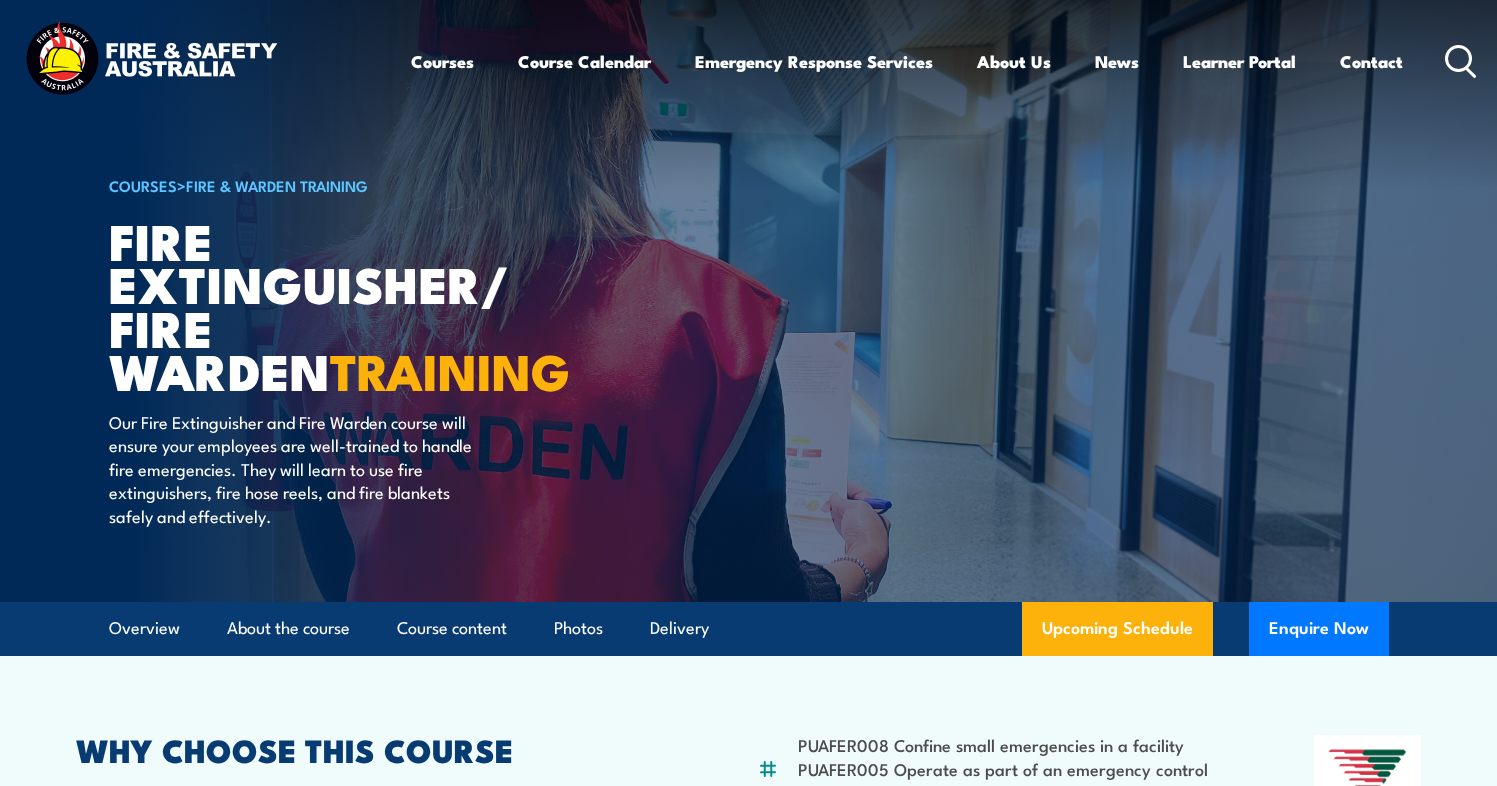 scroll, scrollTop: 0, scrollLeft: 0, axis: both 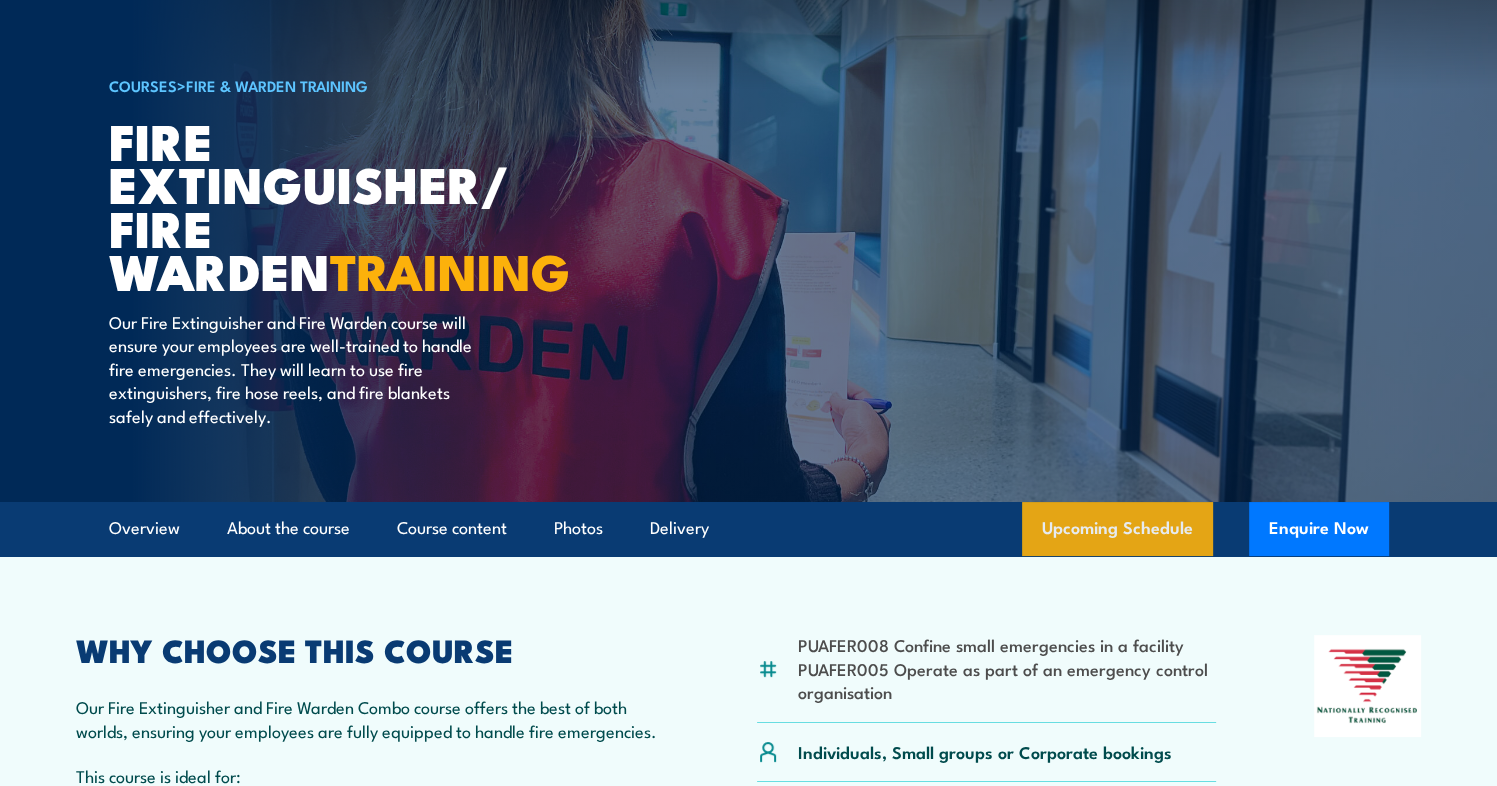 click on "Upcoming Schedule" at bounding box center (1117, 529) 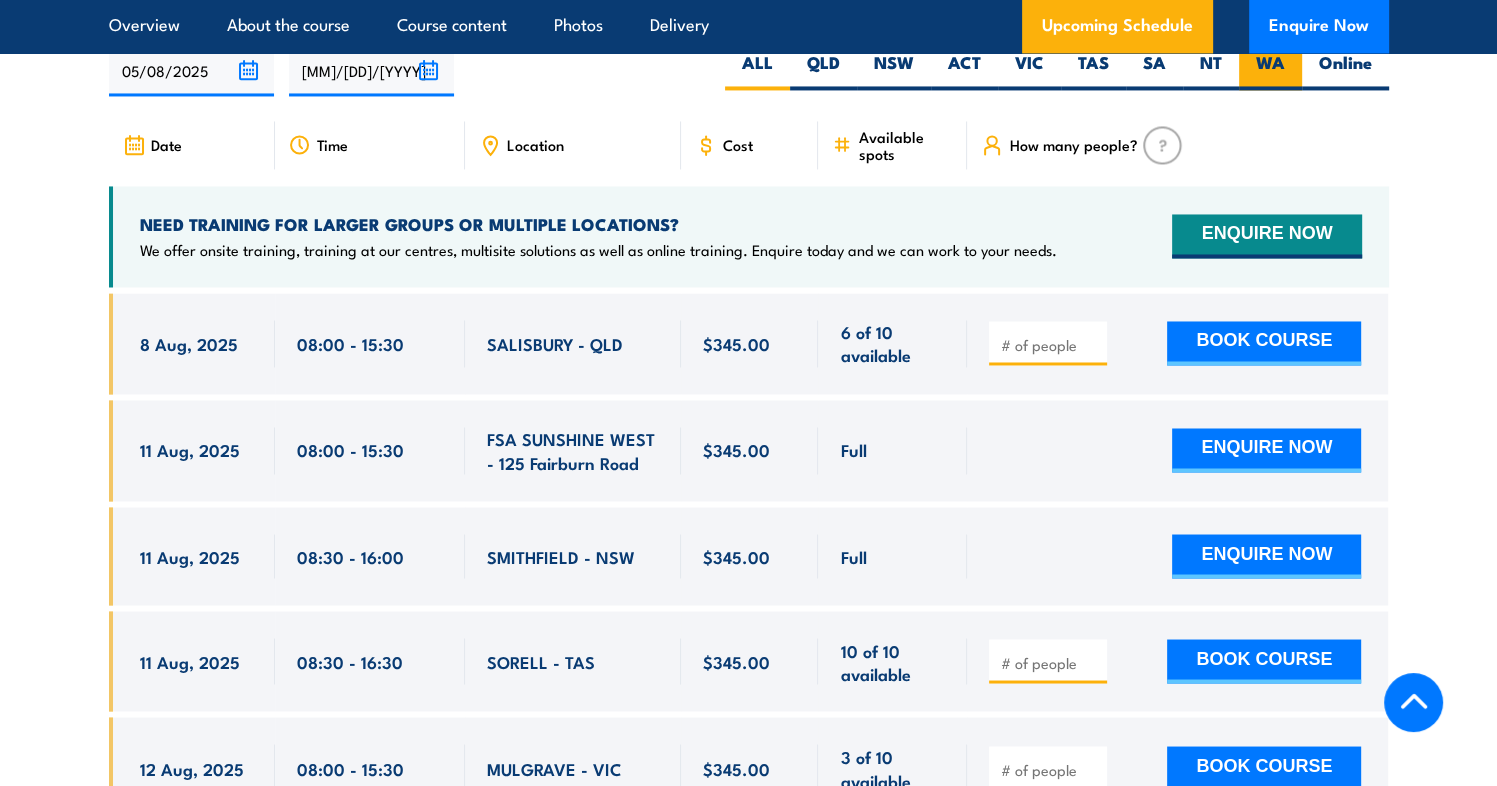 click on "WA" at bounding box center (1270, 70) 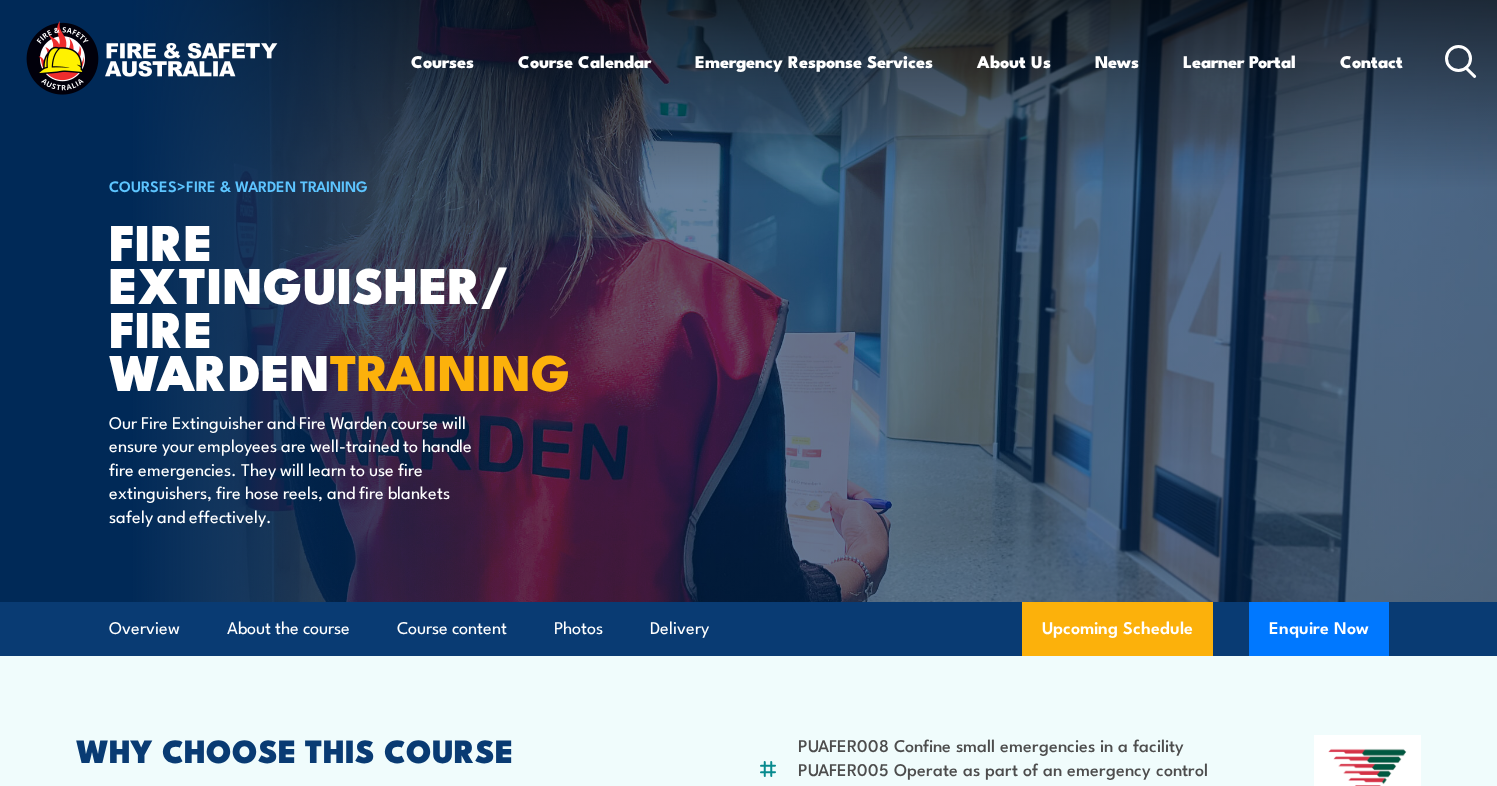 scroll, scrollTop: 3283, scrollLeft: 0, axis: vertical 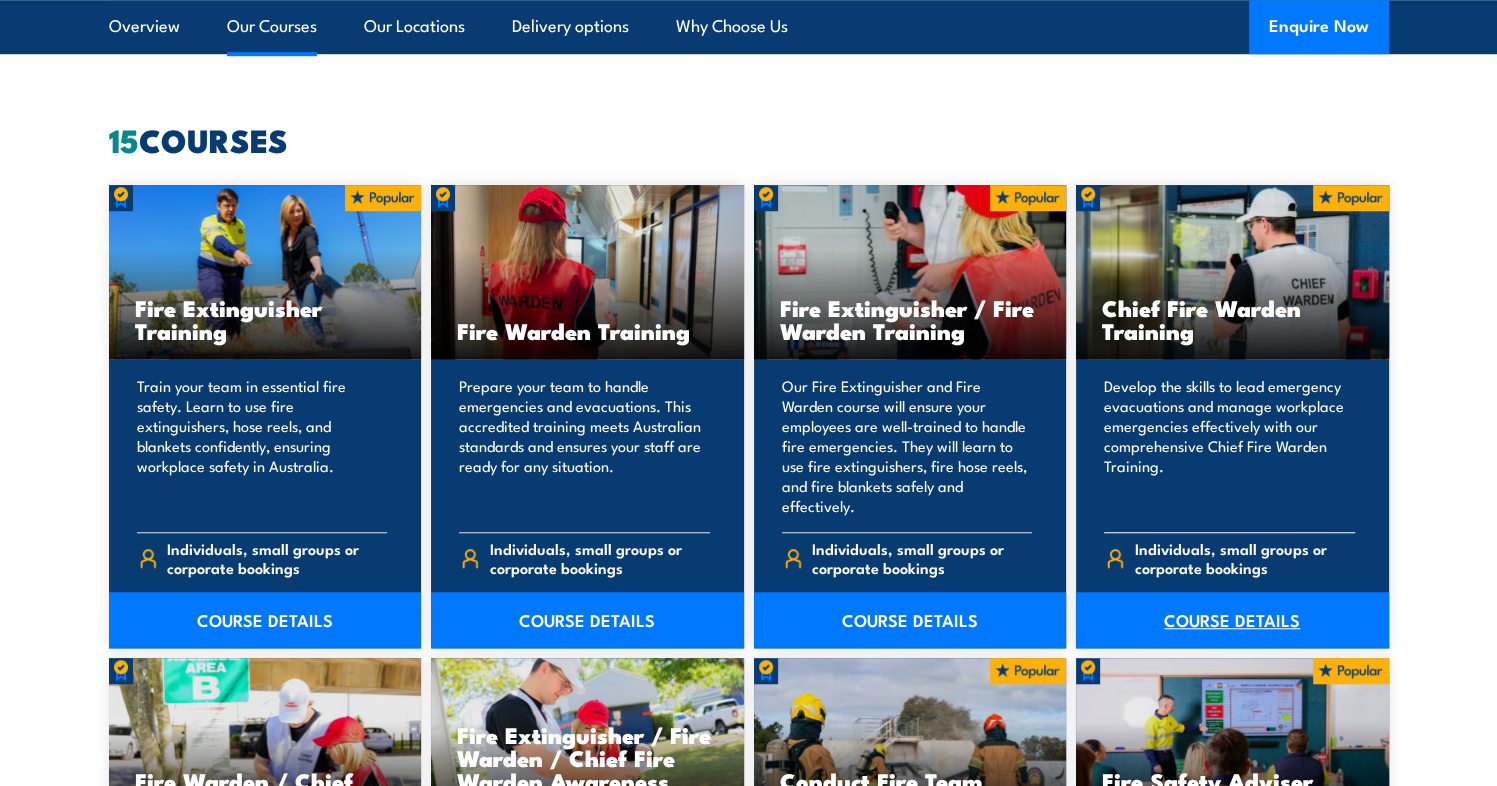 click on "COURSE DETAILS" at bounding box center [1232, 620] 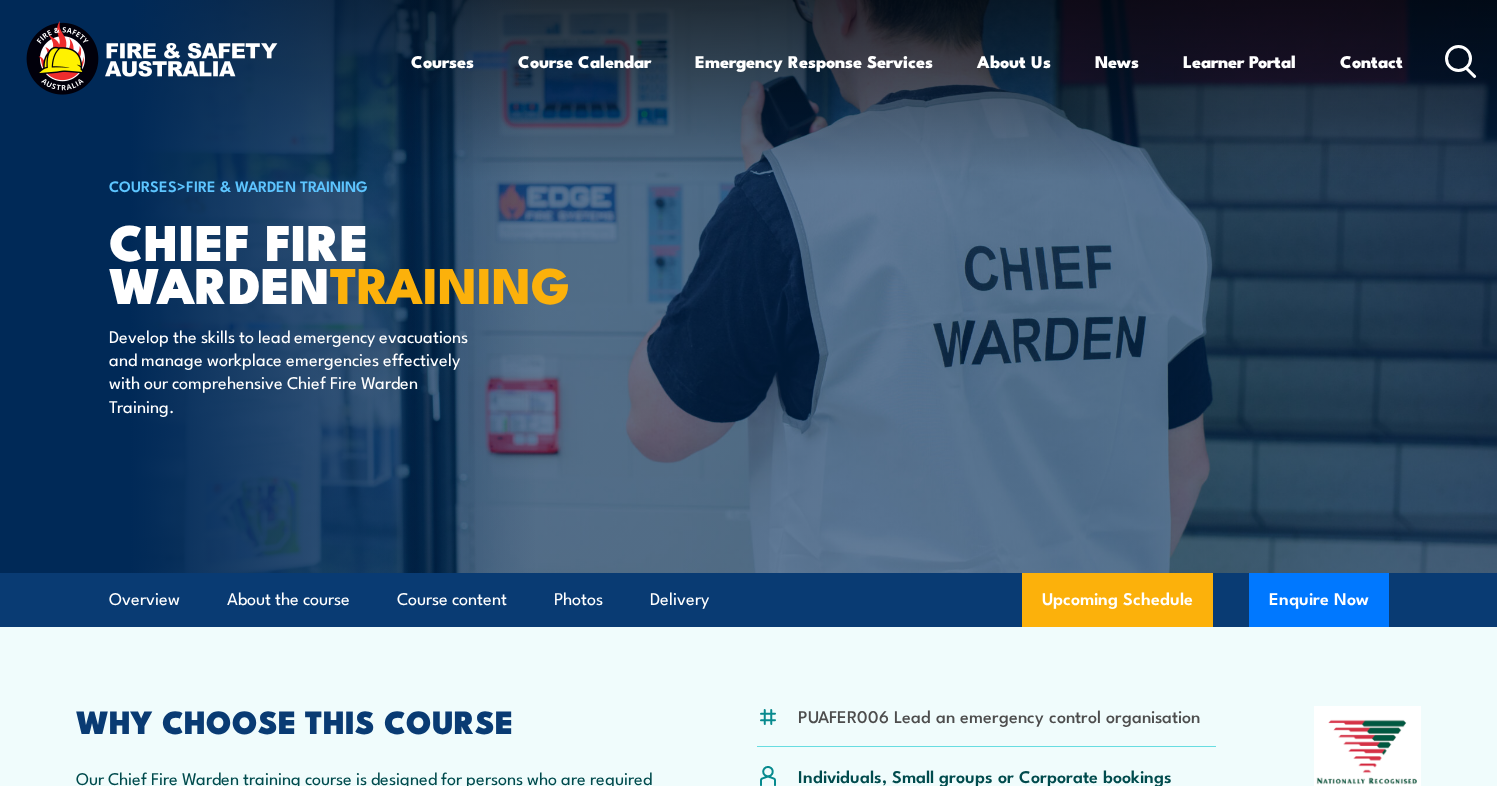 scroll, scrollTop: 0, scrollLeft: 0, axis: both 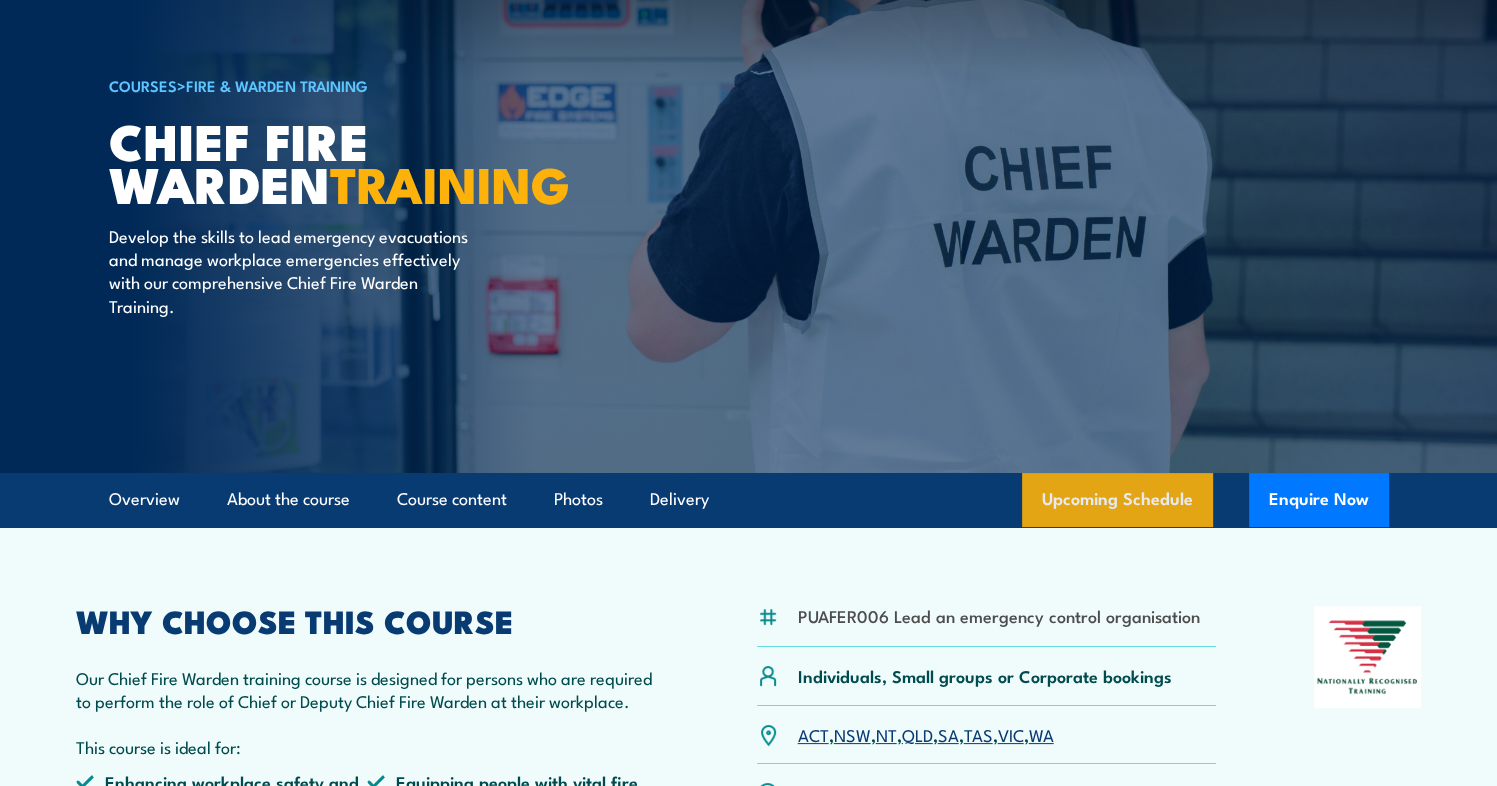 click on "Upcoming Schedule" at bounding box center (1117, 500) 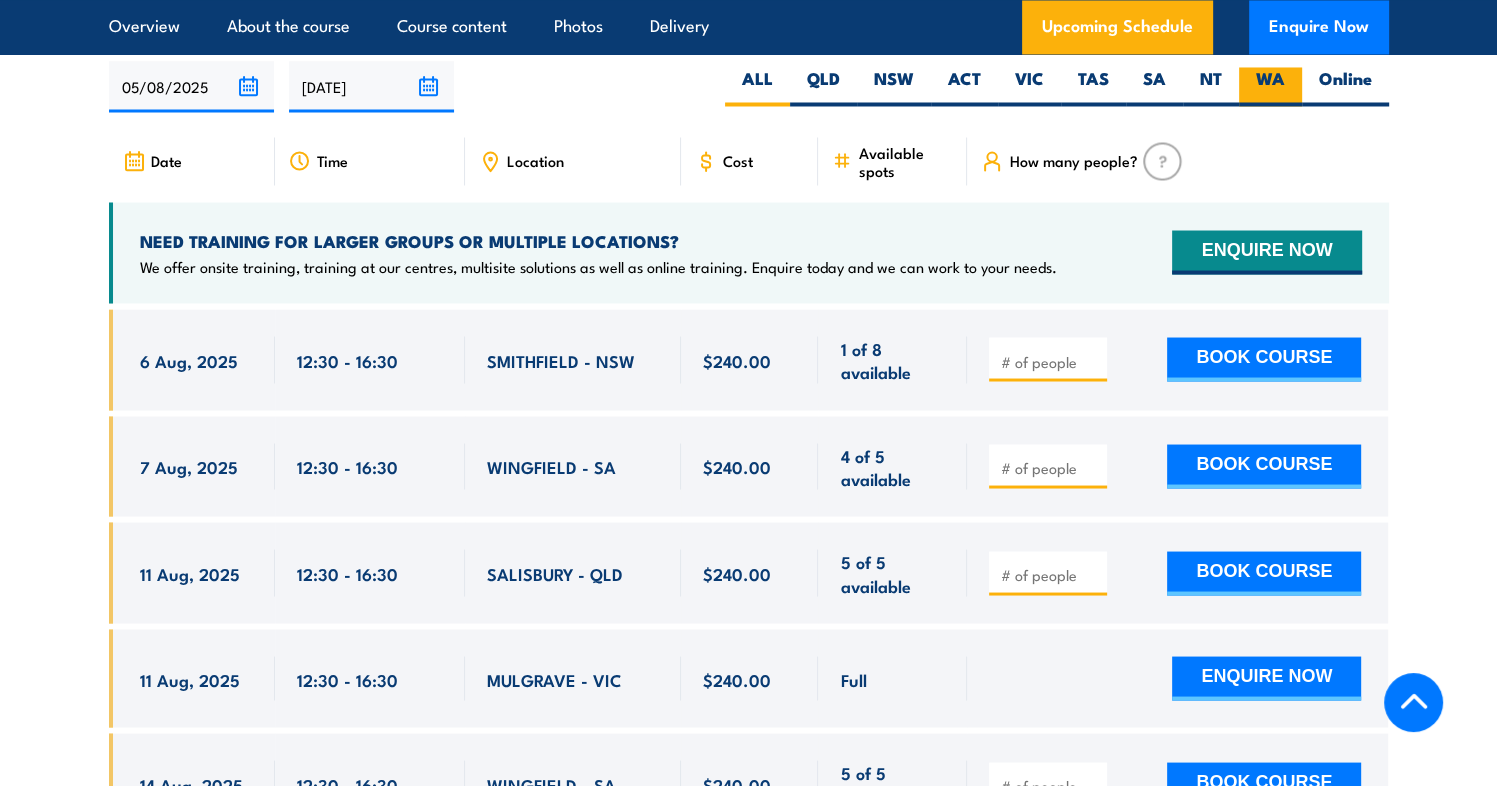 click on "WA" at bounding box center (1270, 86) 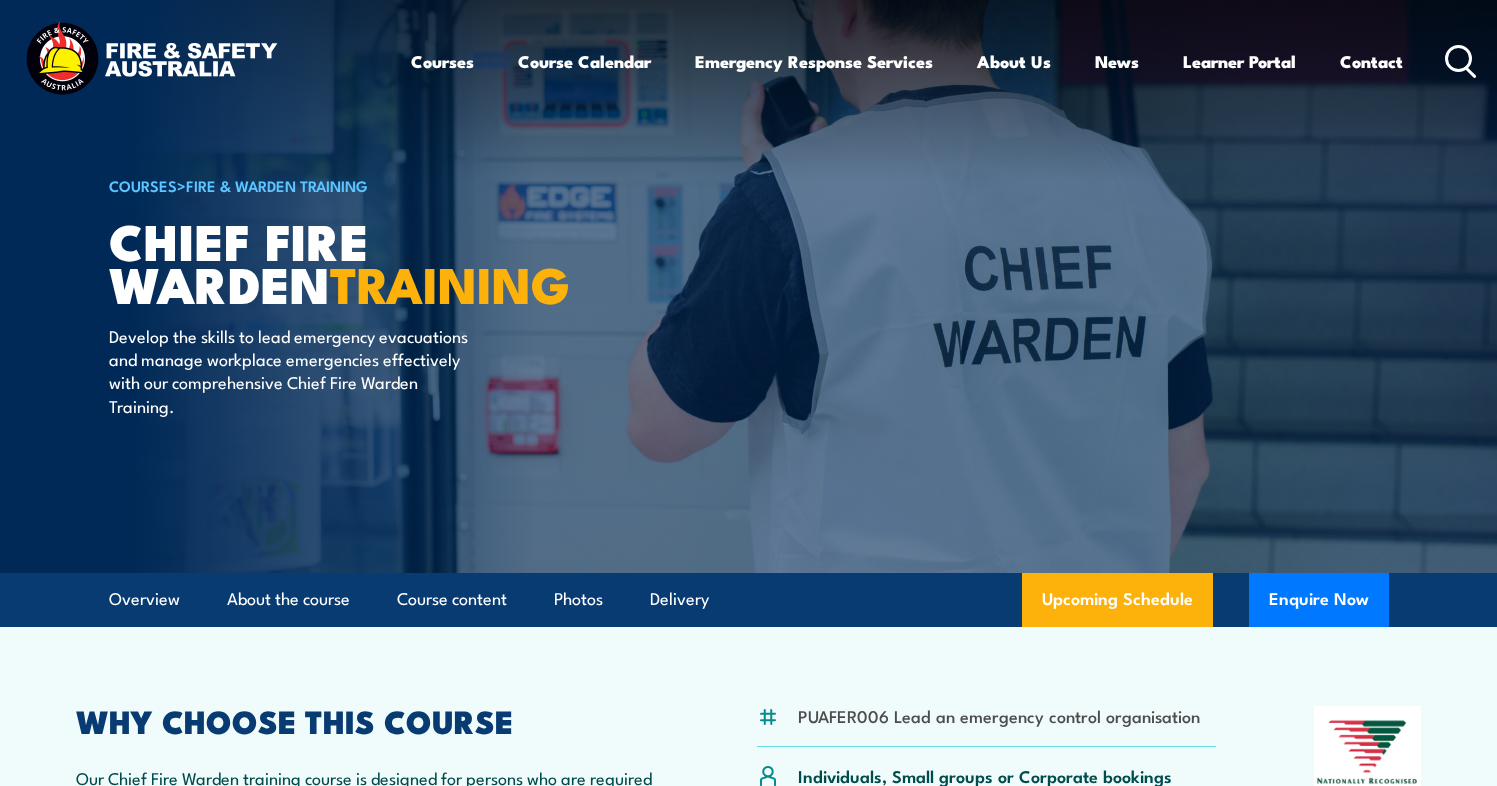 scroll, scrollTop: 3566, scrollLeft: 0, axis: vertical 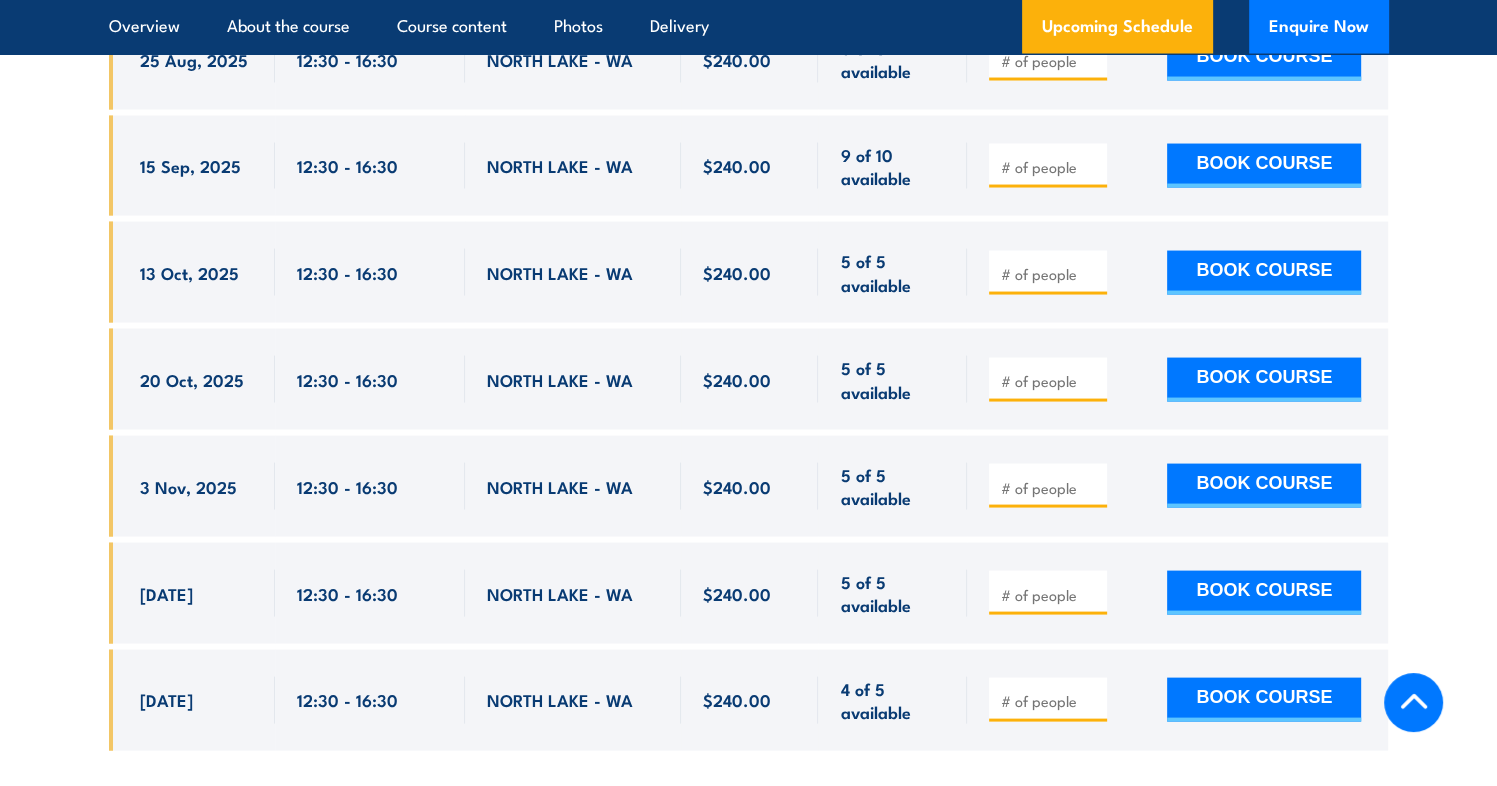 click on "UPCOMING SCHEDULE FOR - "Chief Fire Warden Training"
[DATE]
[DATE]" at bounding box center [748, 241] 